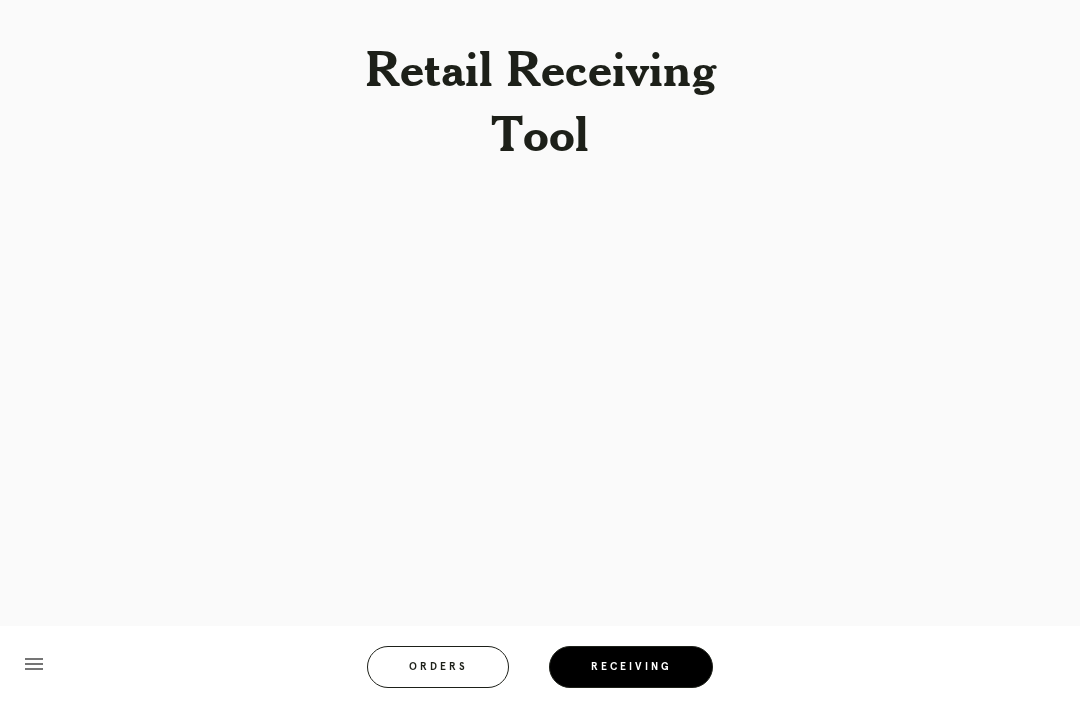 scroll, scrollTop: 64, scrollLeft: 0, axis: vertical 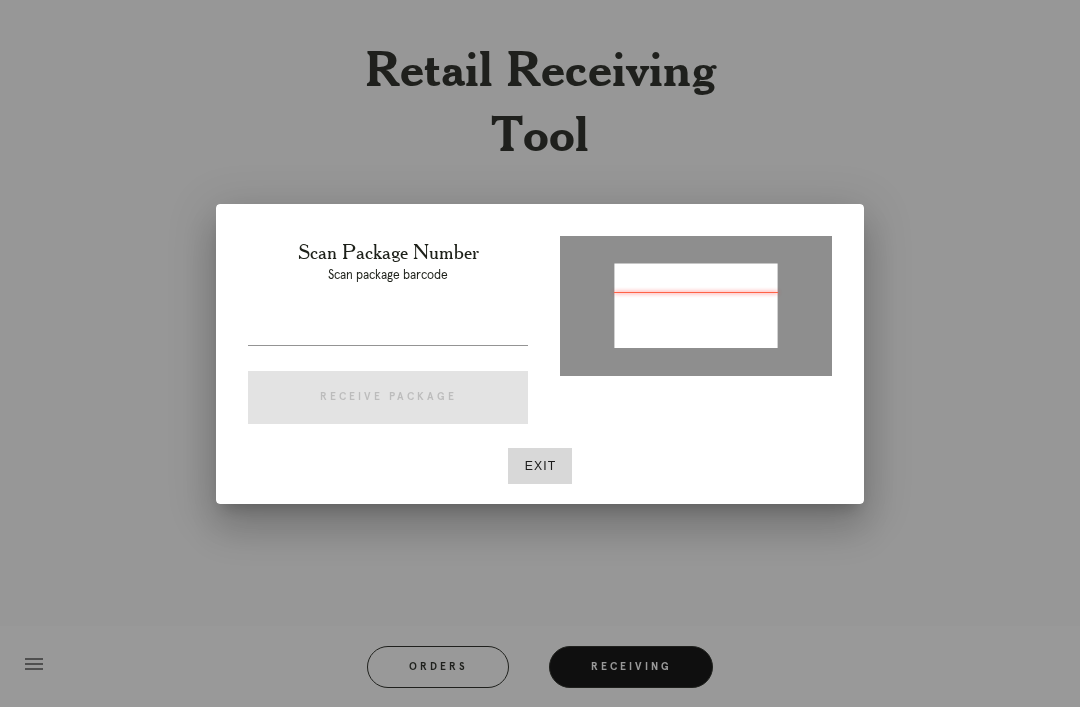 type on "P393324867084836" 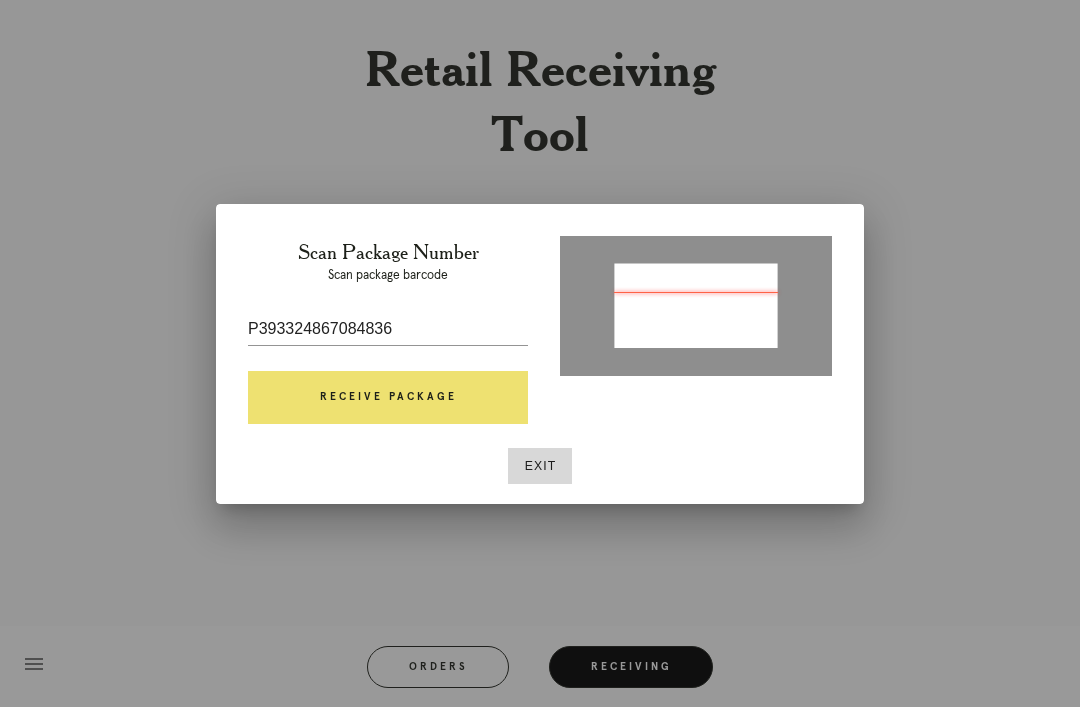 click on "Receive Package" at bounding box center [388, 398] 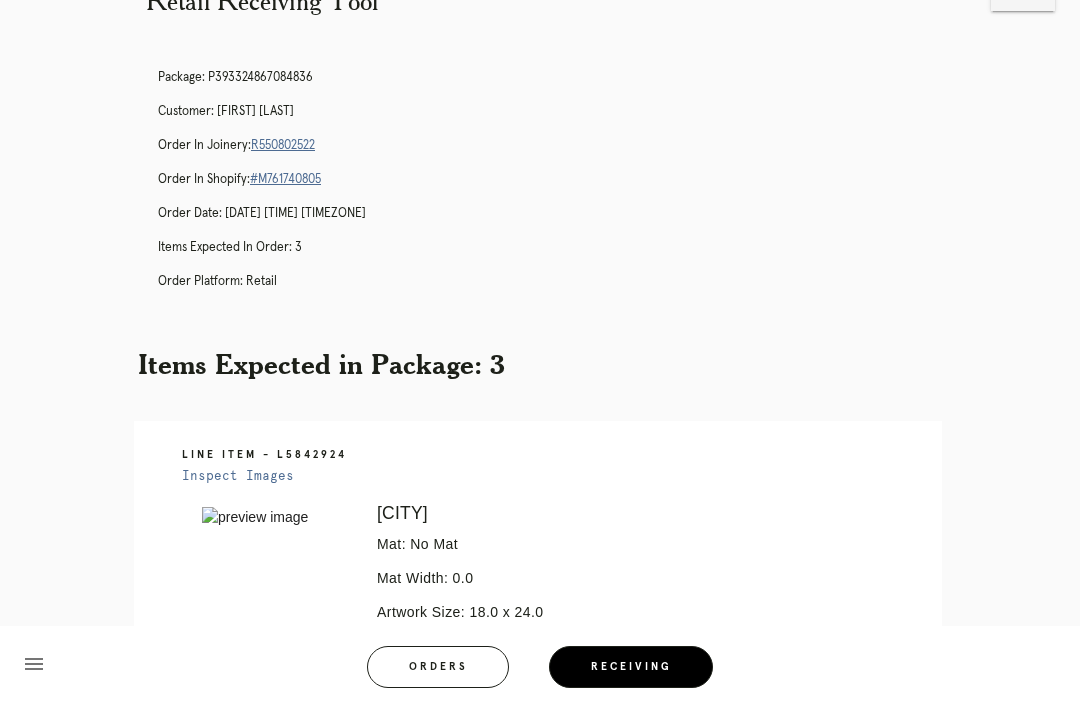 click on "Package: P393324867084836   Customer: [FIRST] [LAST]
Order in Joinery:
R550802522
Order in Shopify:
#M761740805
Order Date:
[DATE] [TIME] [TIMEZONE]
Items Expected in Order: 3   Order Platform: retail" at bounding box center [560, 188] 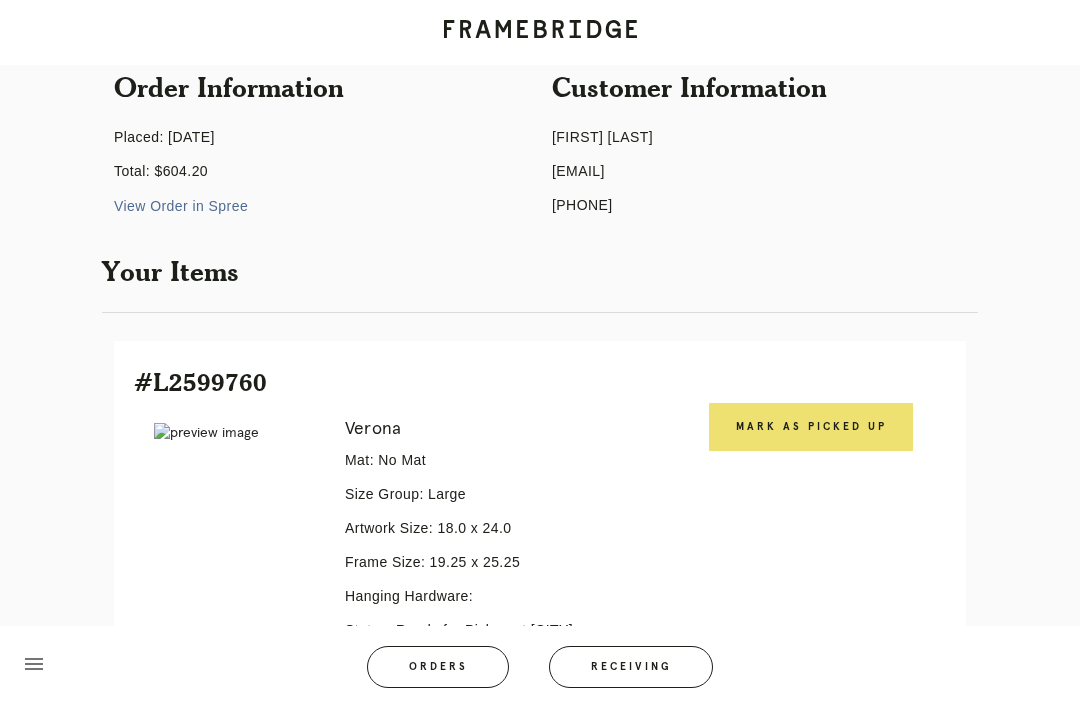 scroll, scrollTop: 202, scrollLeft: 0, axis: vertical 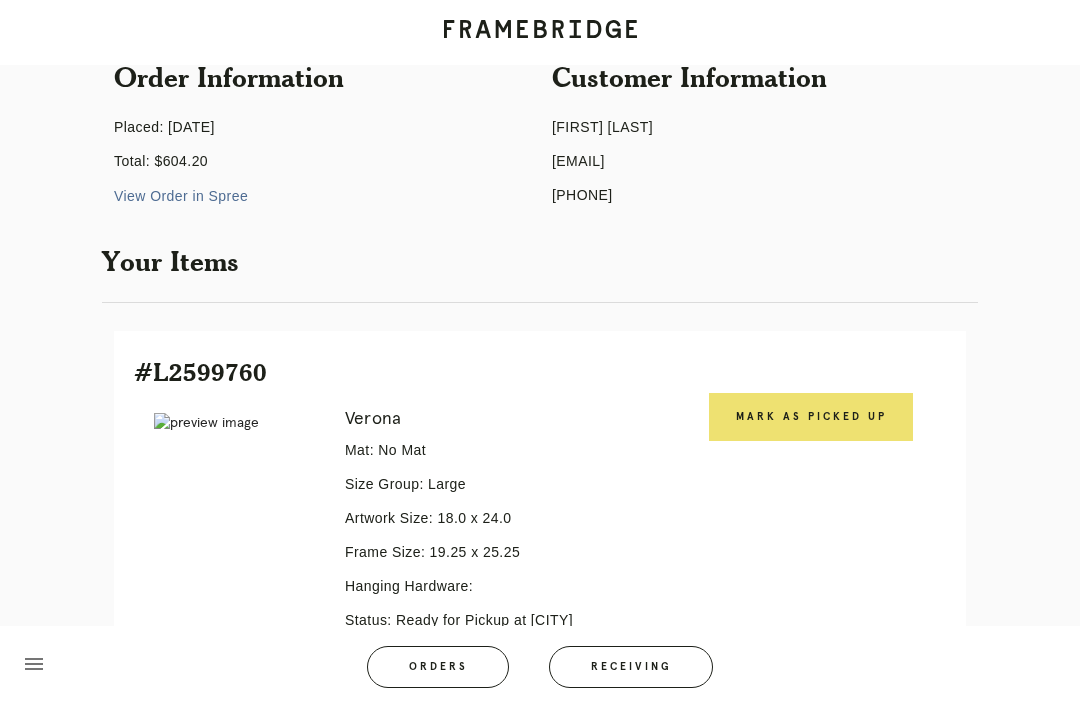 click on "Mark as Picked Up" at bounding box center [811, 417] 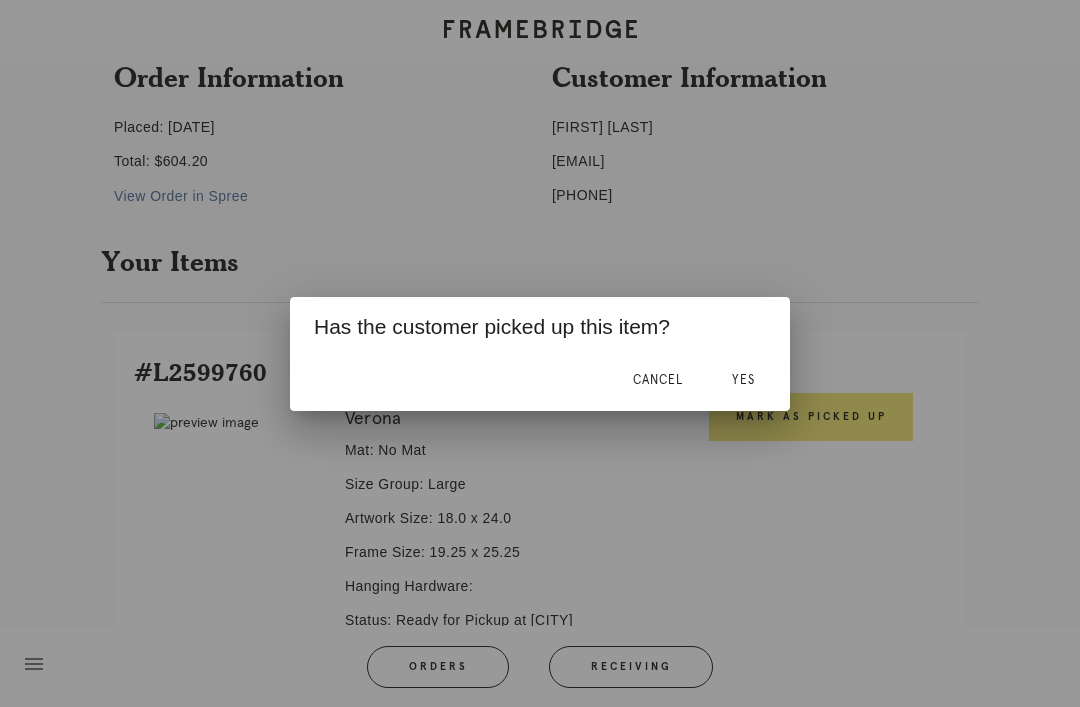 click on "Yes" at bounding box center [743, 381] 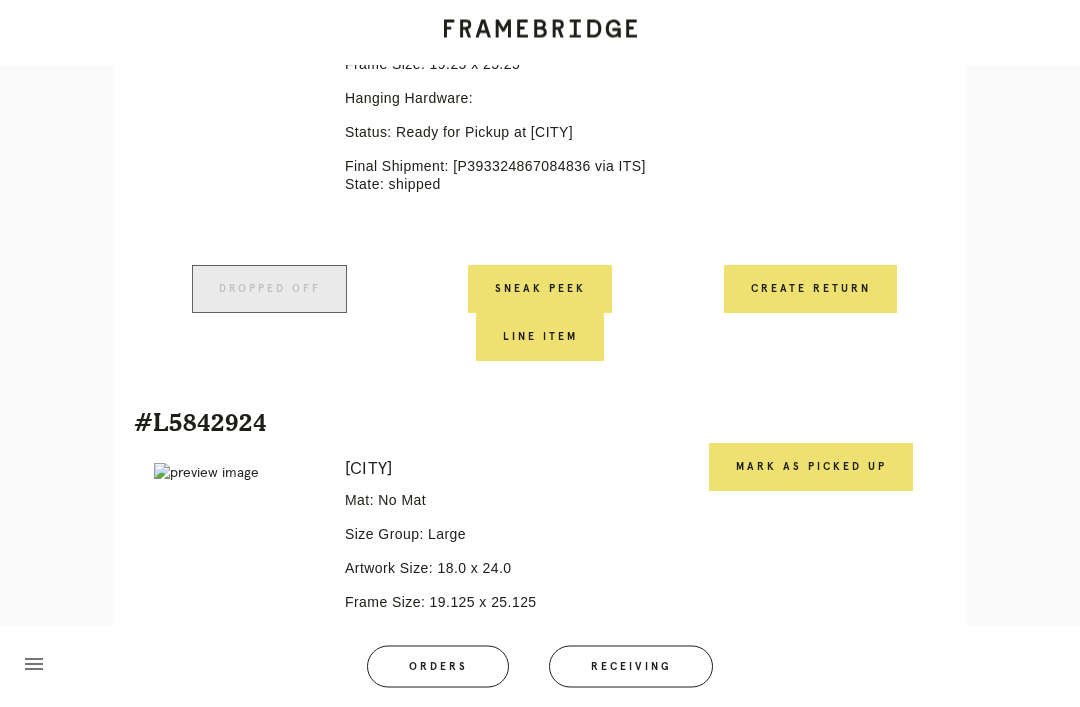 scroll, scrollTop: 749, scrollLeft: 0, axis: vertical 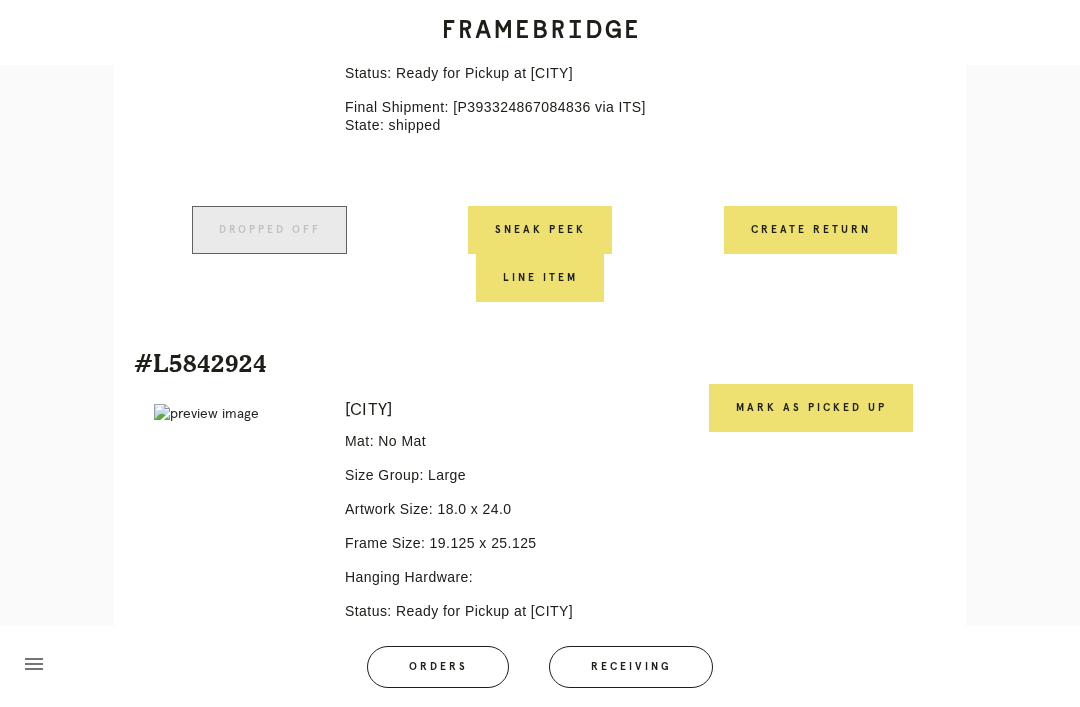 click on "Mark as Picked Up" at bounding box center [811, 408] 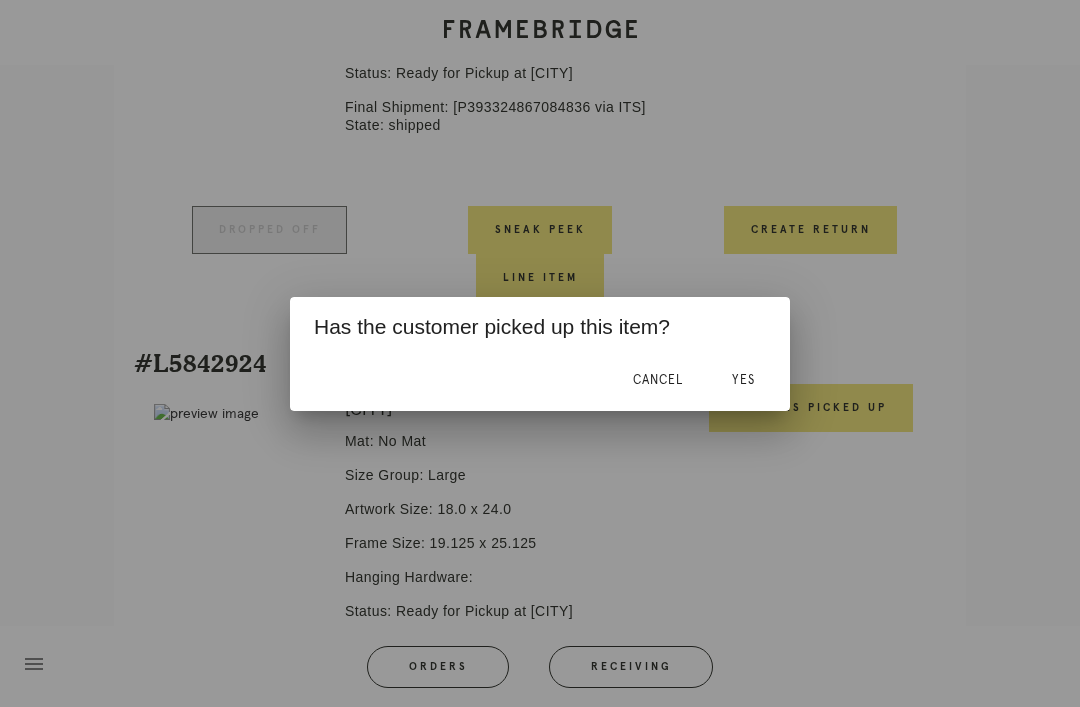 click on "Yes" at bounding box center (743, 380) 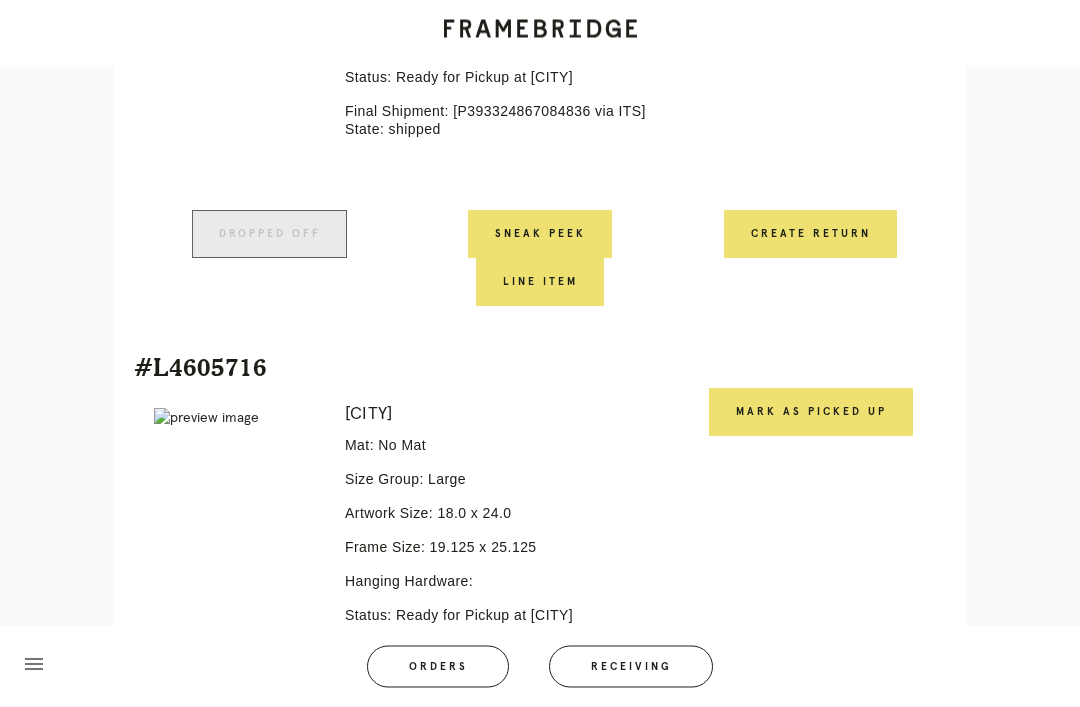 click on "Mark as Picked Up" at bounding box center [811, 413] 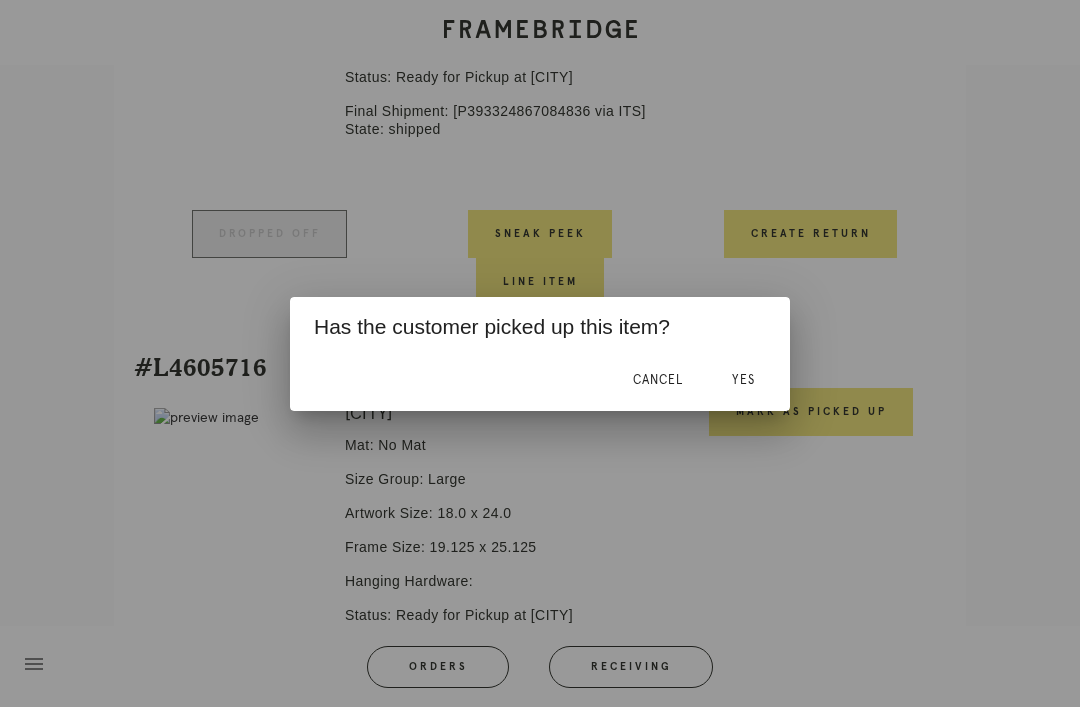 click on "Yes" at bounding box center (743, 381) 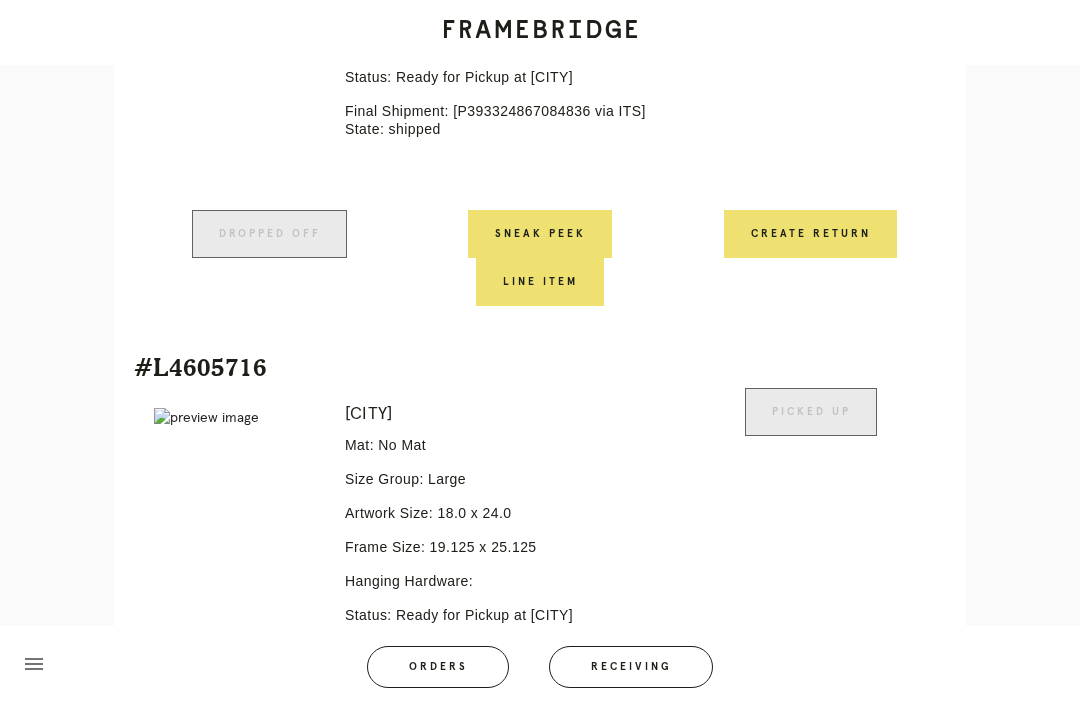 click on "Orders" at bounding box center [438, 667] 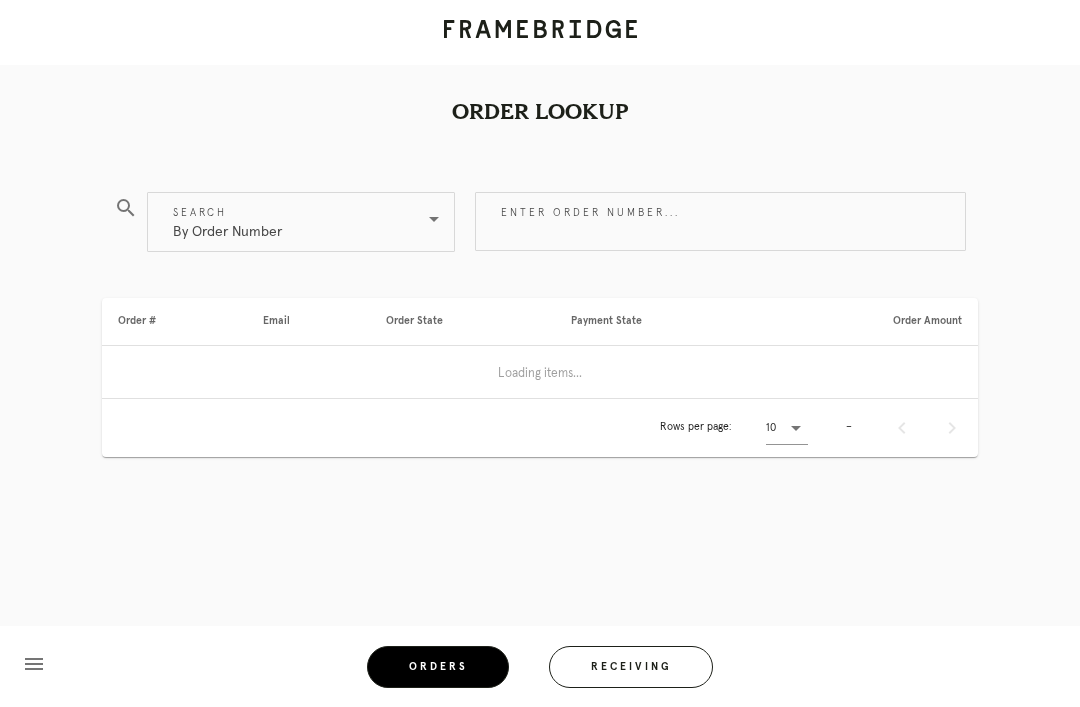 scroll, scrollTop: 0, scrollLeft: 0, axis: both 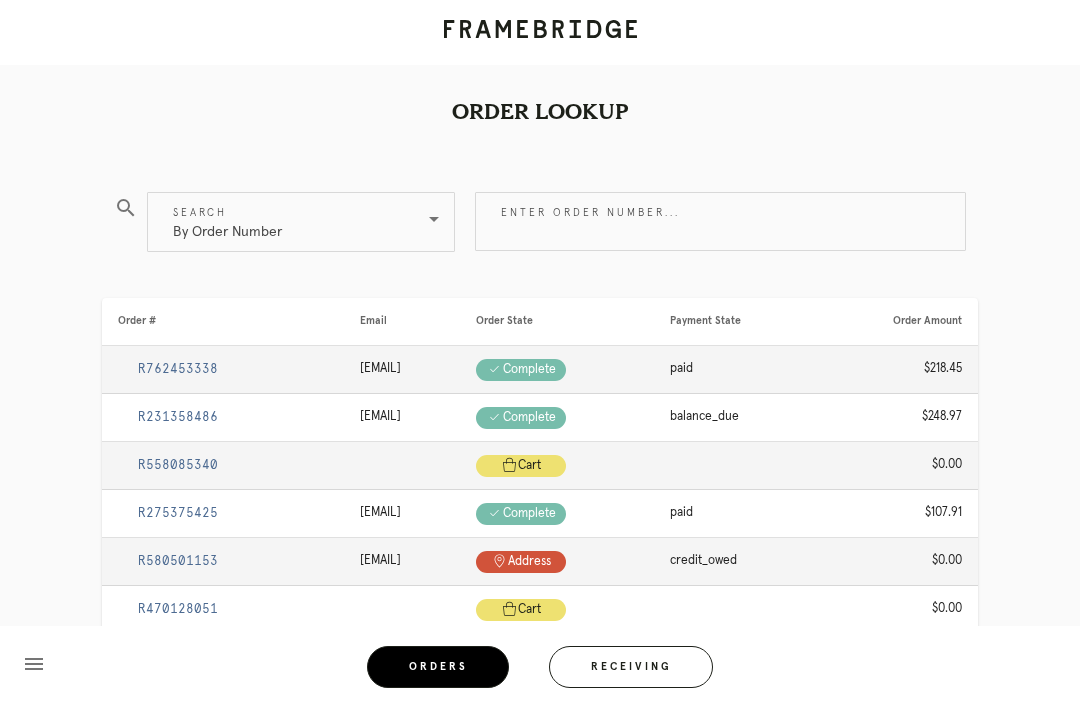 click on "Receiving" at bounding box center [631, 667] 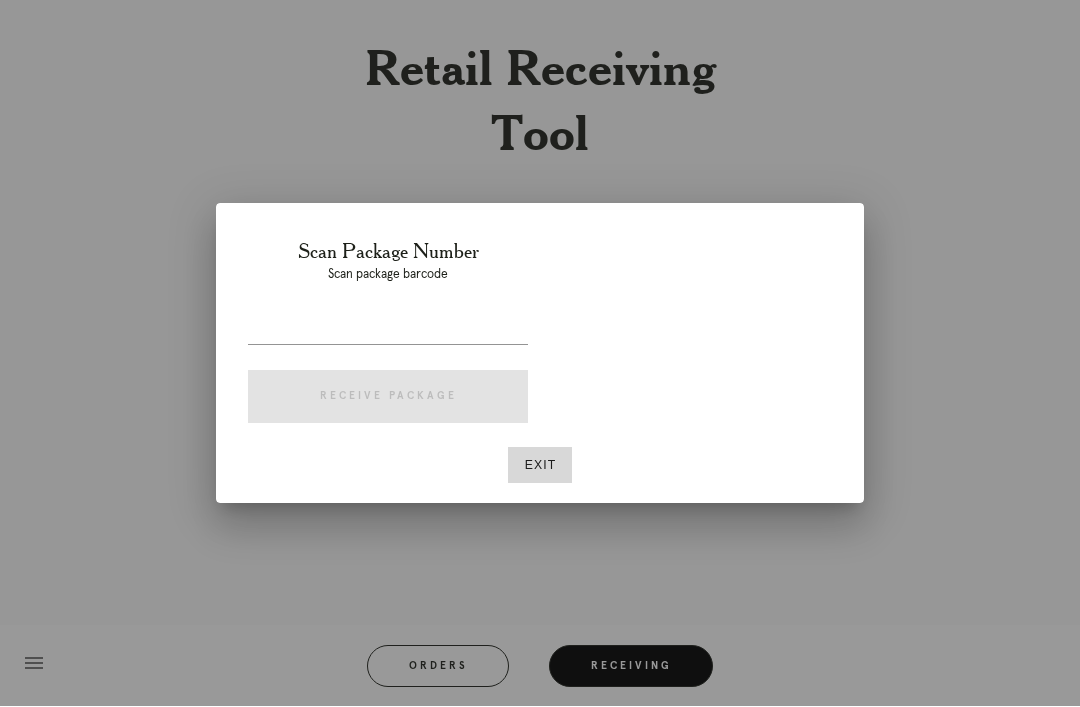 scroll, scrollTop: 64, scrollLeft: 0, axis: vertical 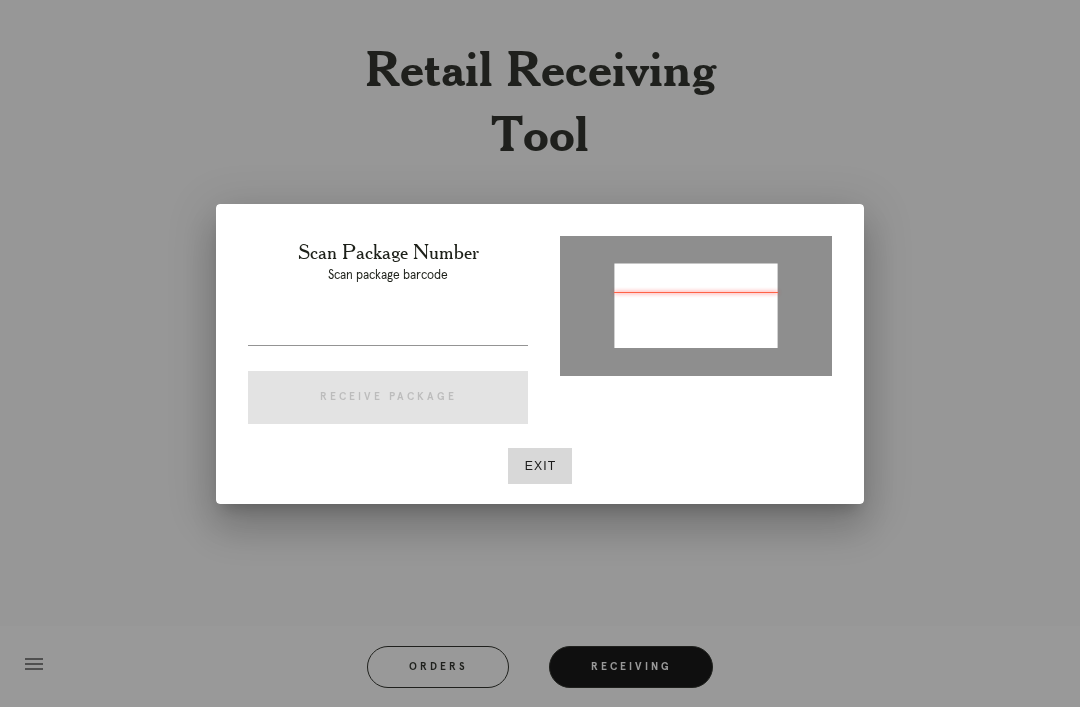 type on "P882319979662739" 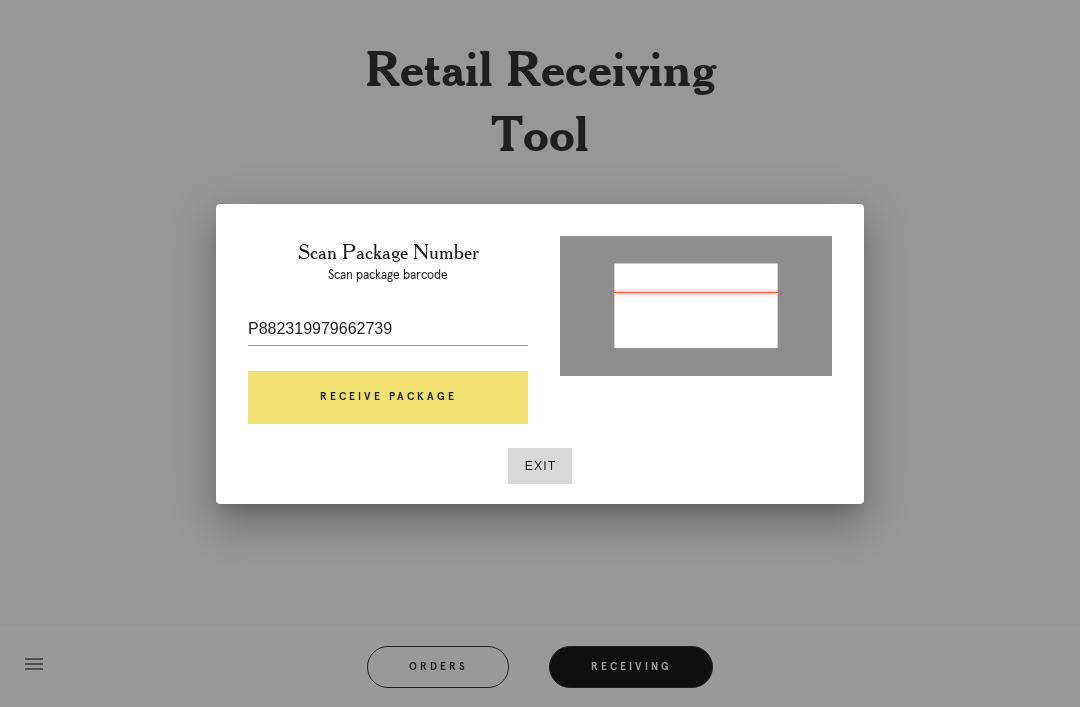 click on "Receive Package" at bounding box center [388, 398] 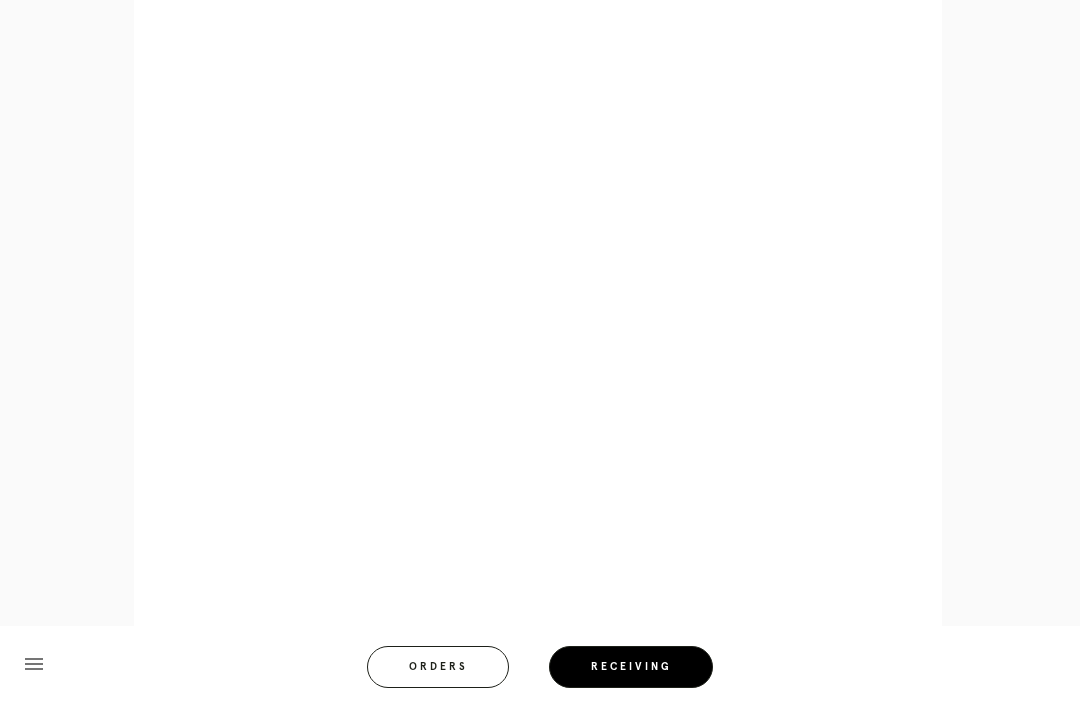 scroll, scrollTop: 946, scrollLeft: 0, axis: vertical 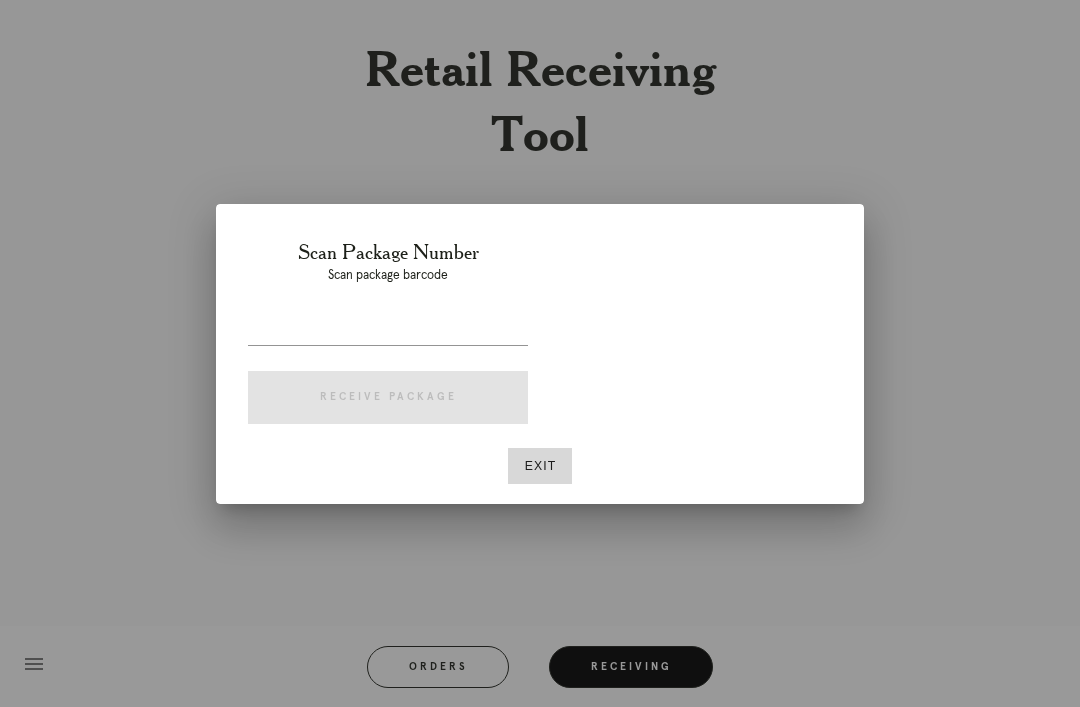 click at bounding box center (540, 353) 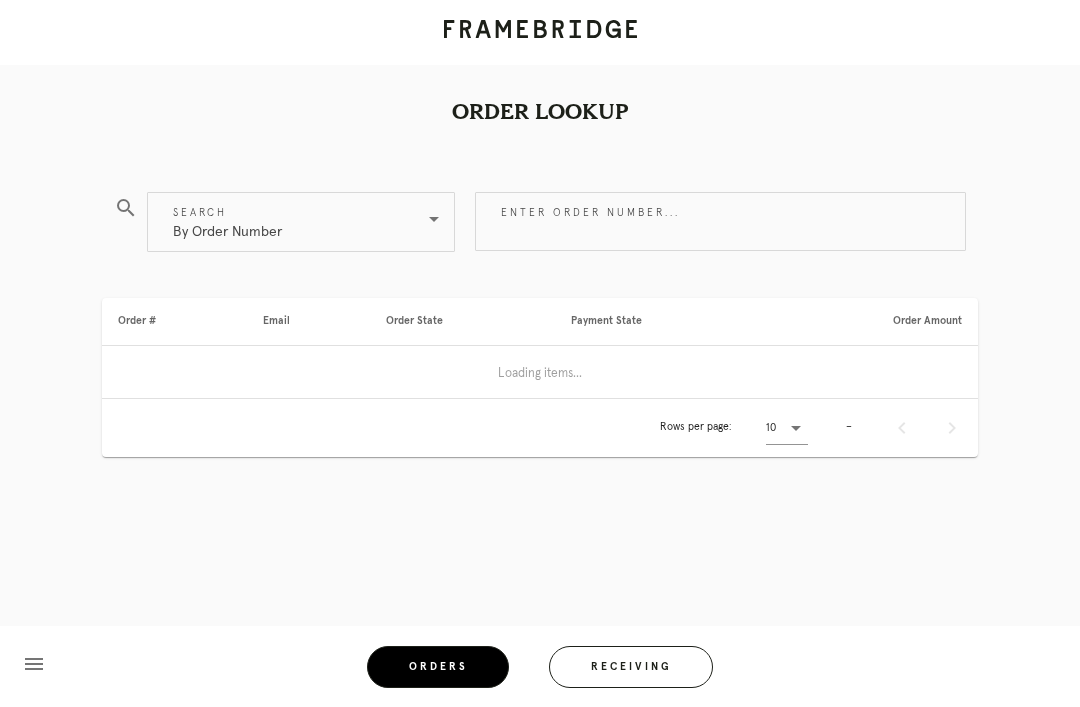 click on "Orders" at bounding box center [438, 667] 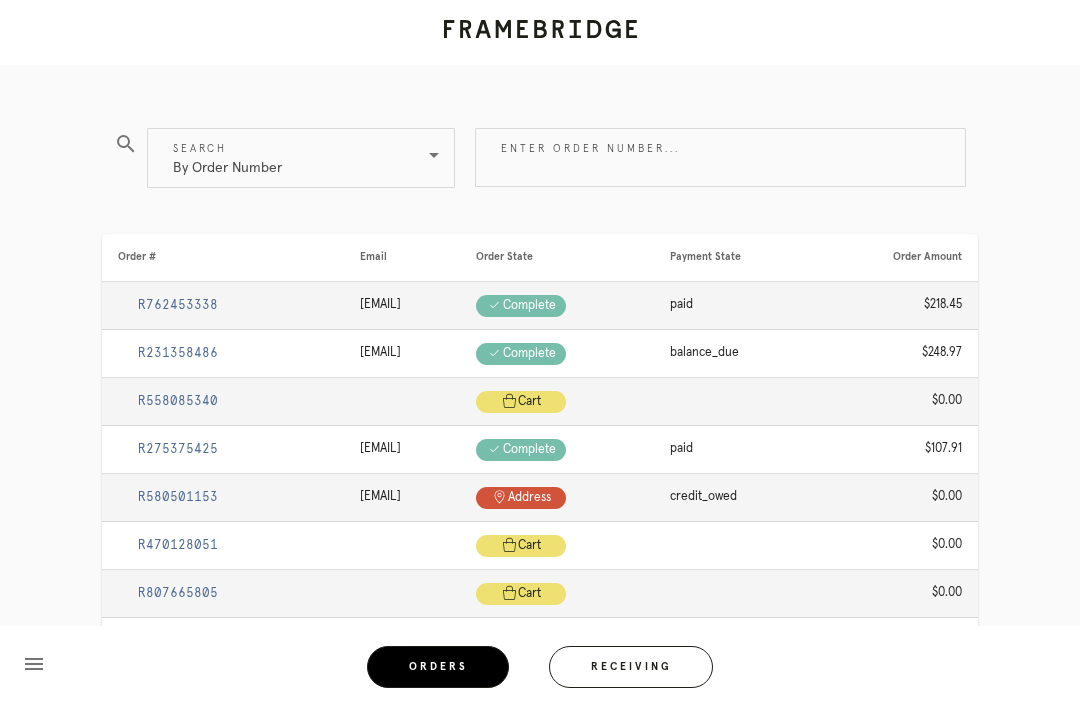 click on "Enter order number..." at bounding box center [720, 157] 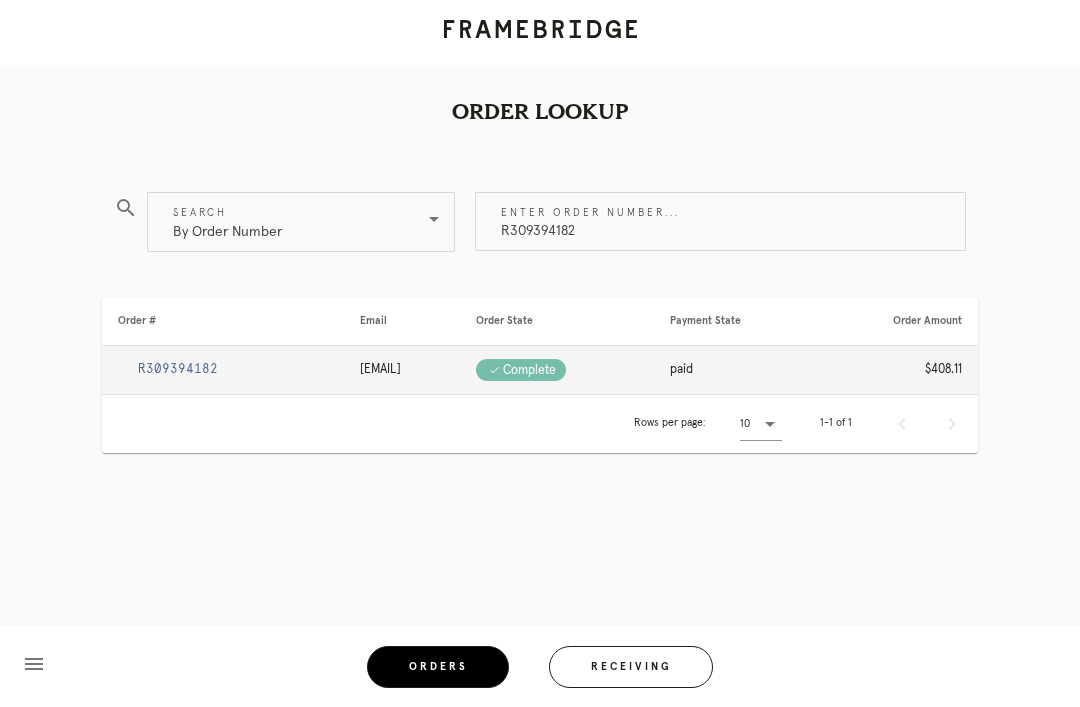 type on "R309394182" 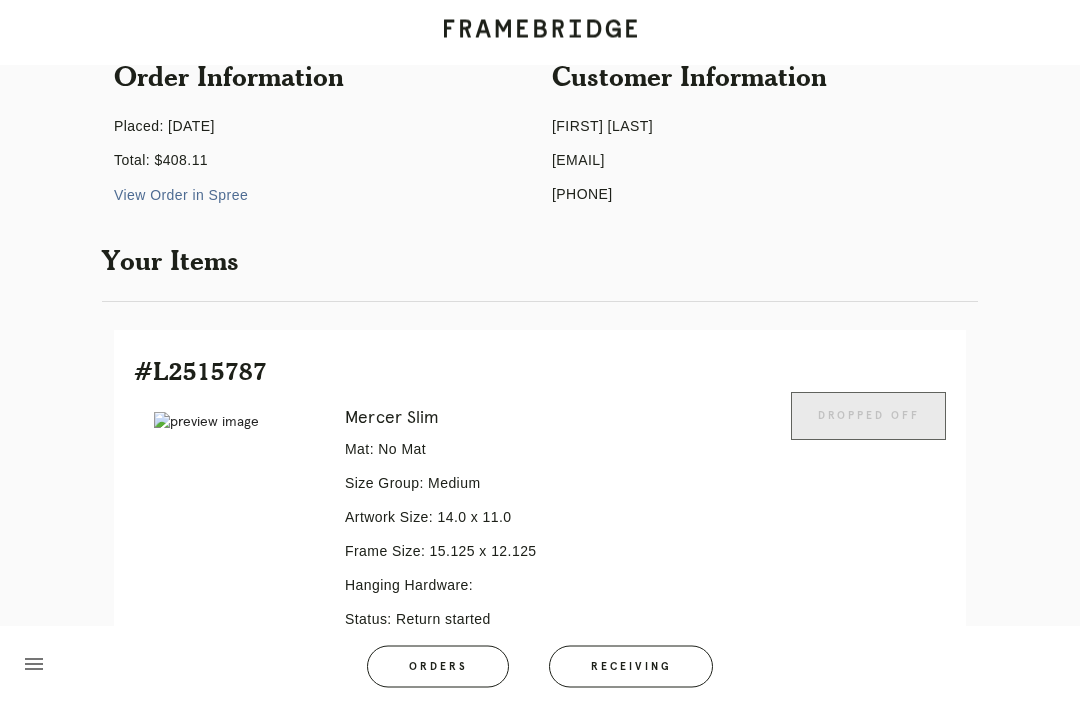 scroll, scrollTop: 0, scrollLeft: 0, axis: both 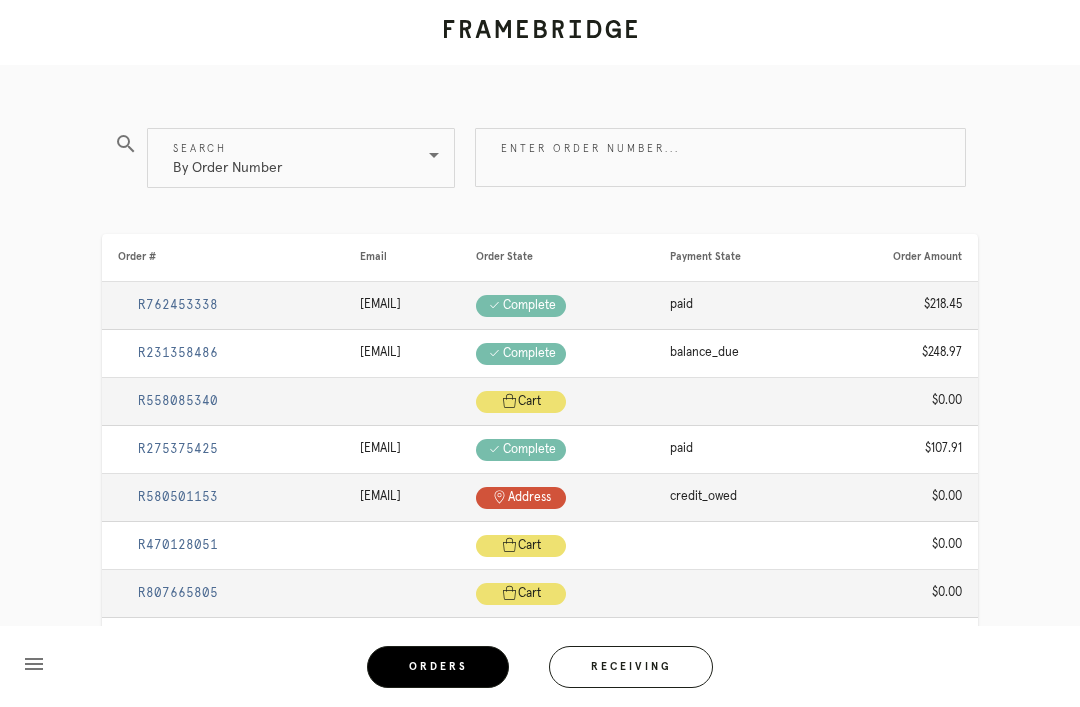 click on "Enter order number..." at bounding box center [720, 157] 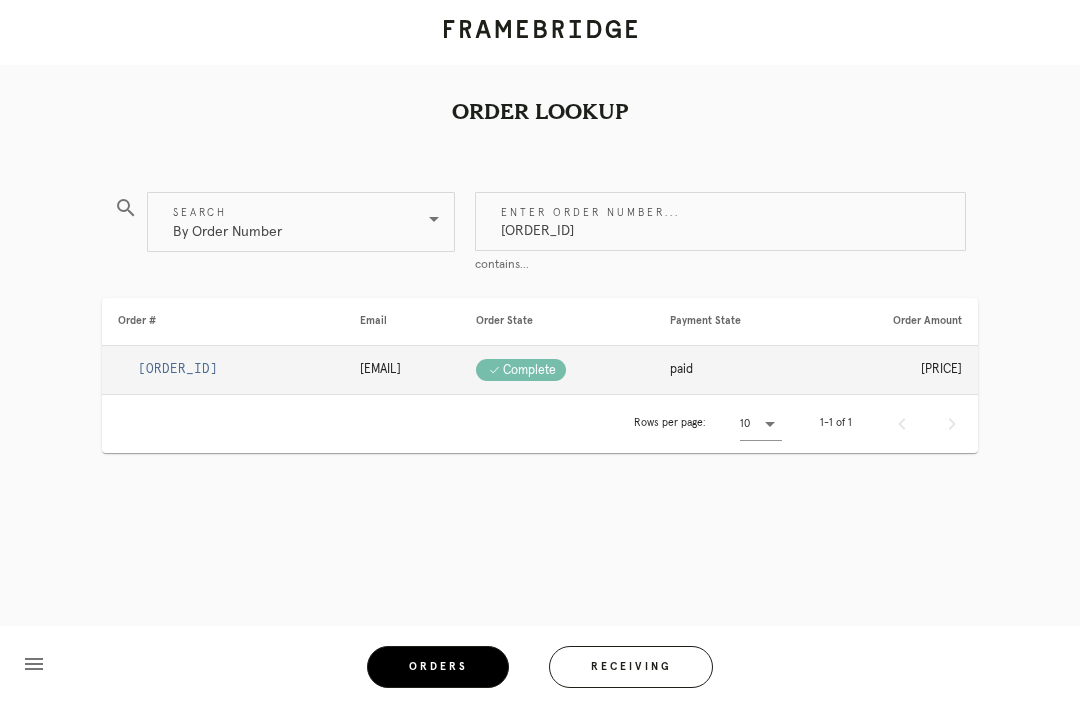 type on "[ORDER_ID]" 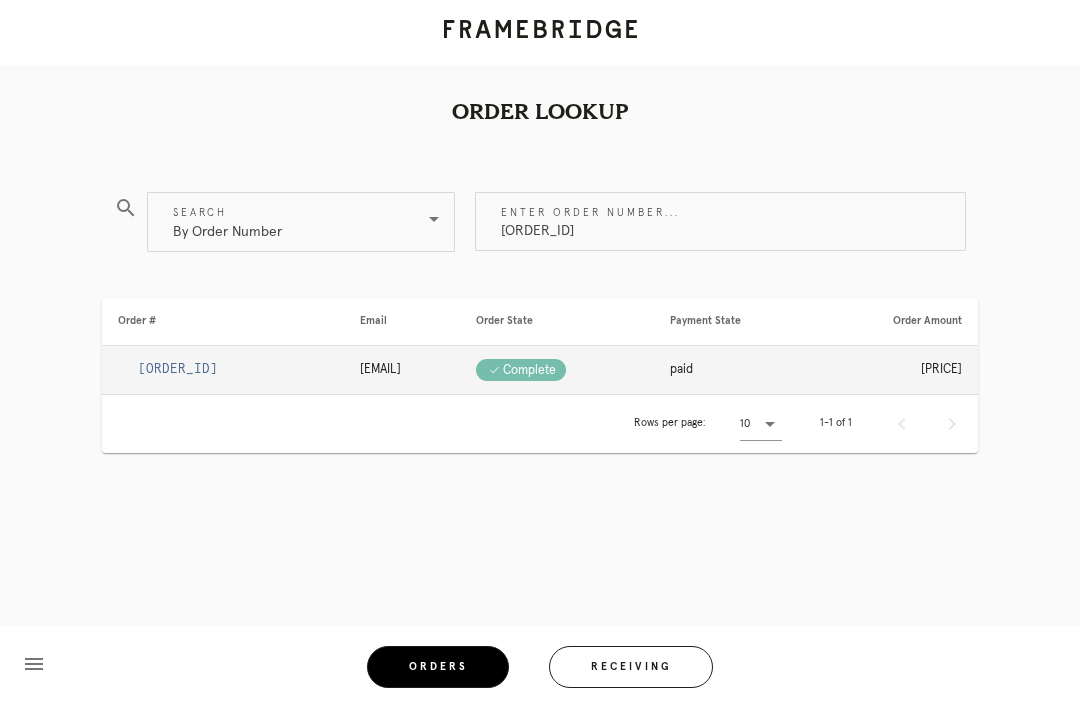 click on "[ORDER_ID]" at bounding box center (178, 369) 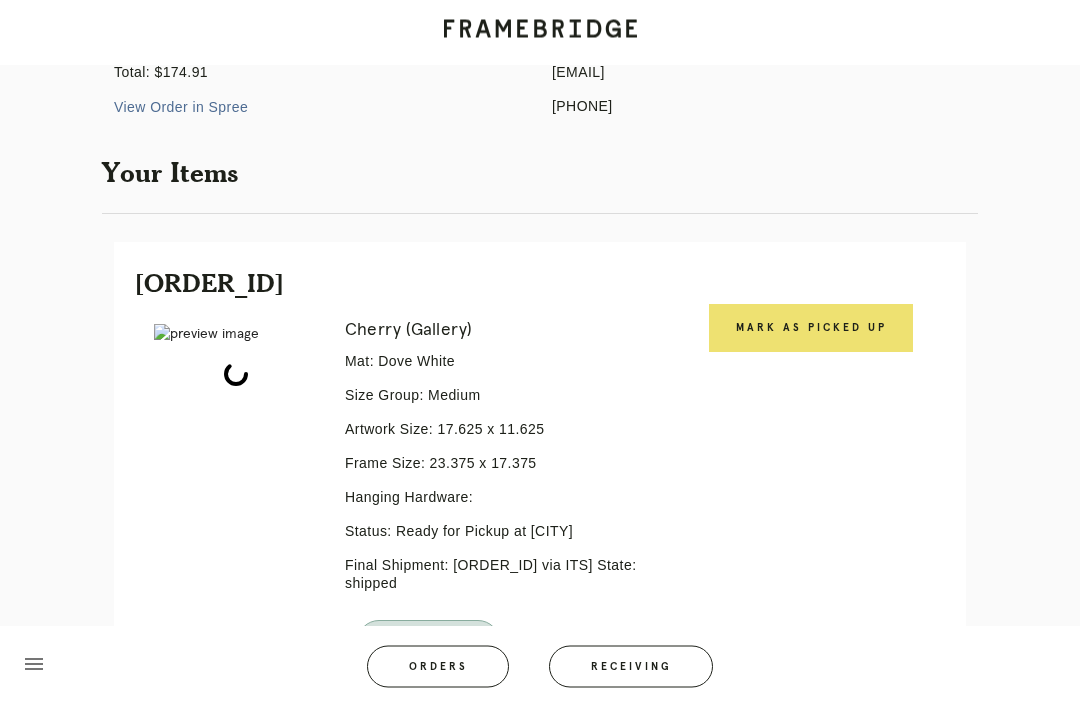 scroll, scrollTop: 293, scrollLeft: 0, axis: vertical 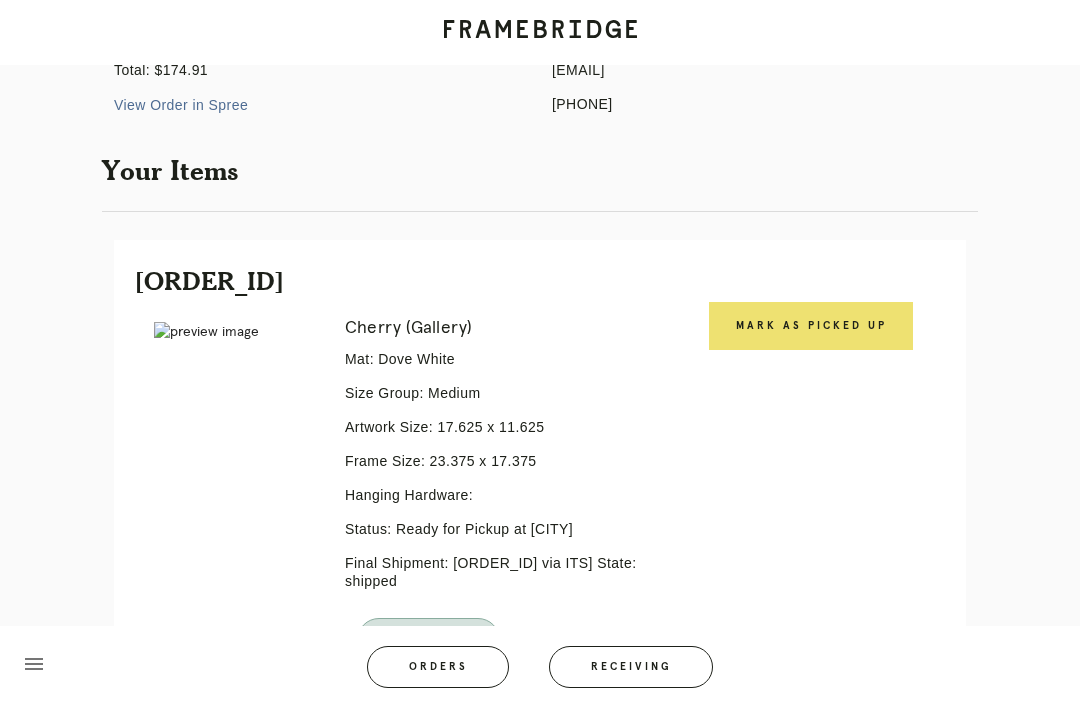 click on "Mark as Picked Up" at bounding box center (811, 326) 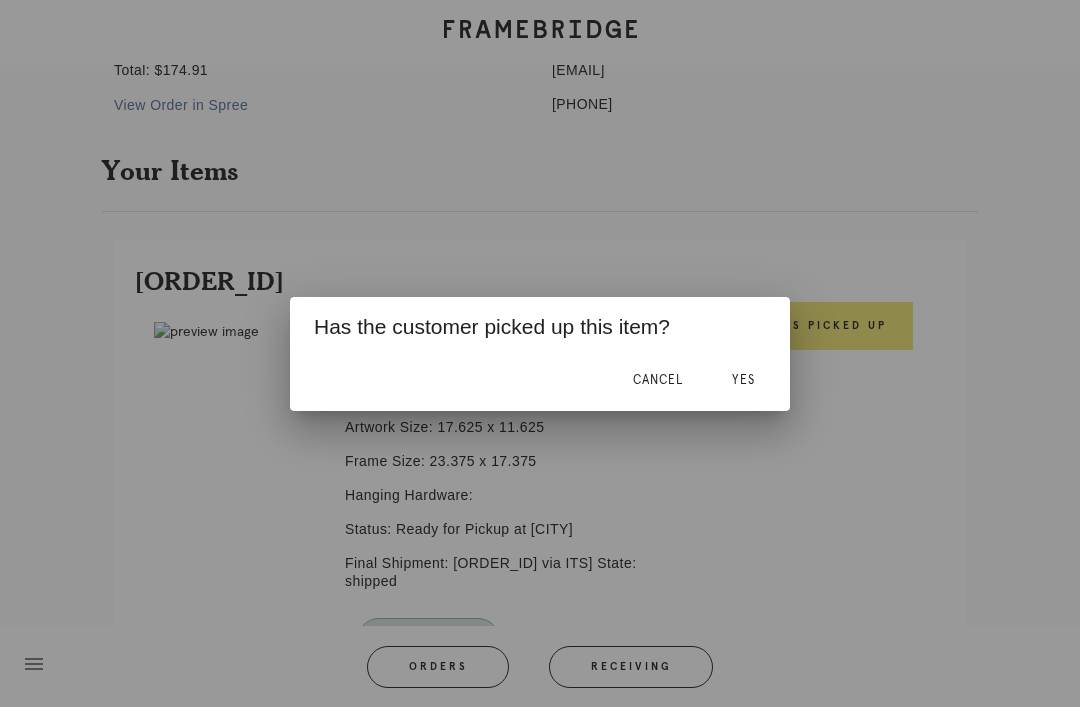 click on "Yes" at bounding box center [743, 380] 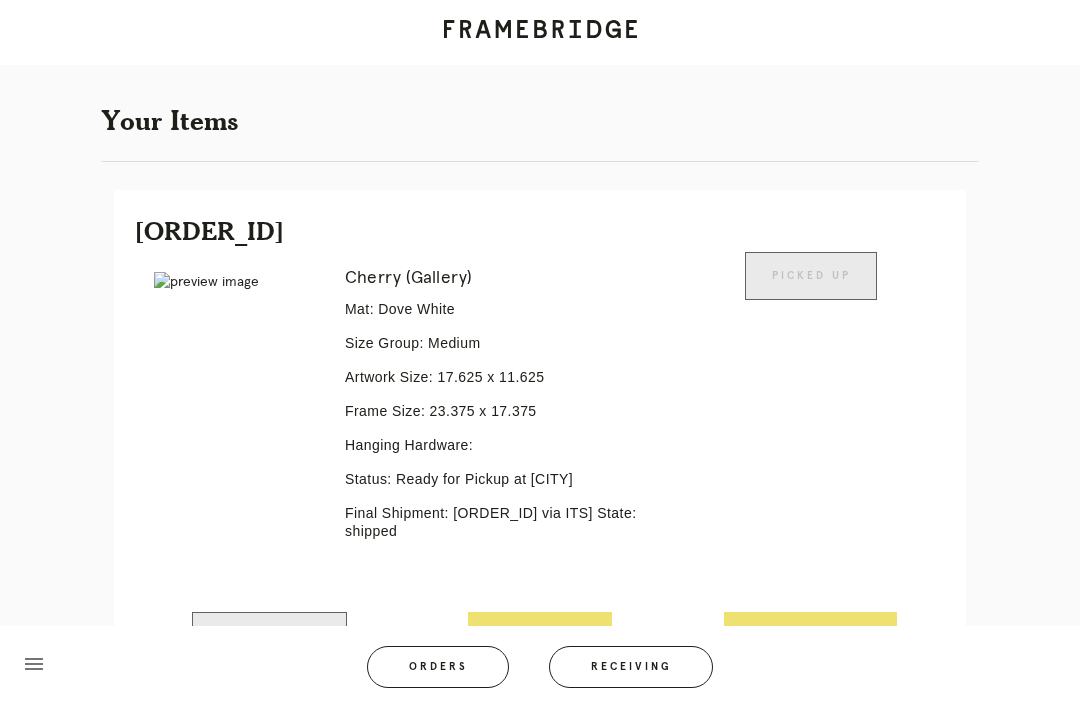 scroll, scrollTop: 428, scrollLeft: 0, axis: vertical 